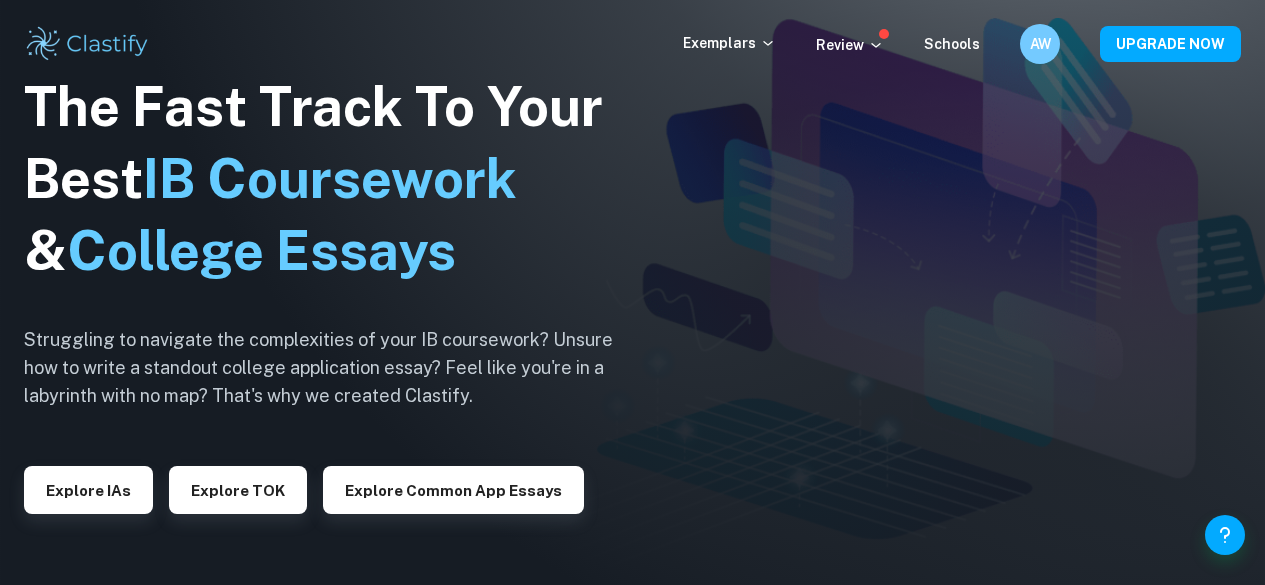 scroll, scrollTop: 0, scrollLeft: 0, axis: both 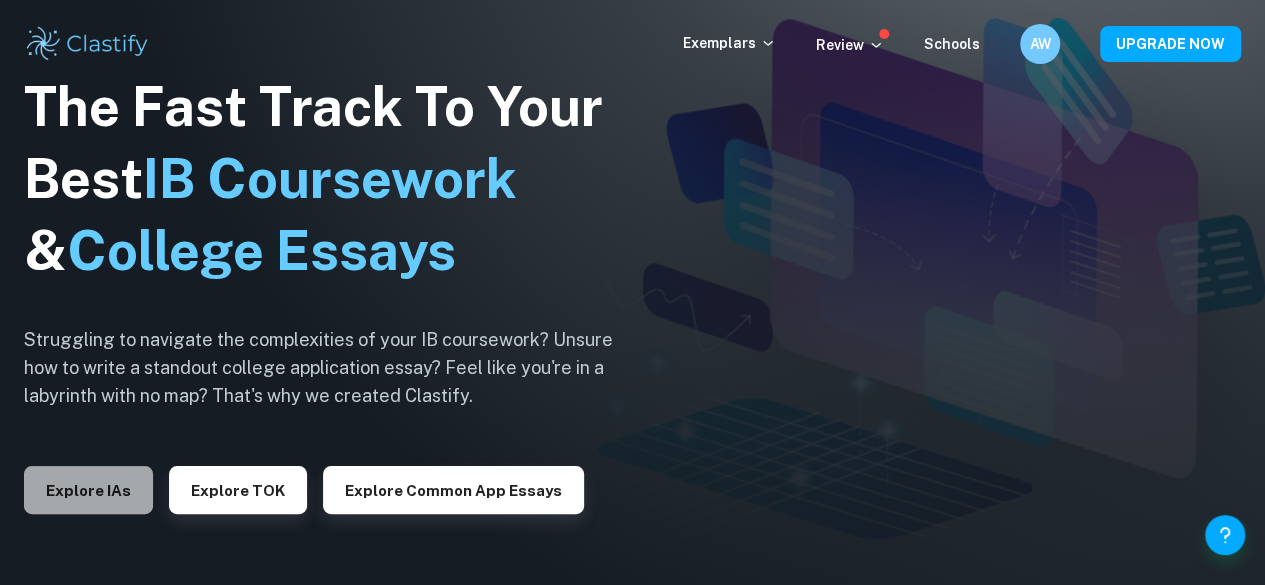 click on "Explore IAs" at bounding box center (88, 490) 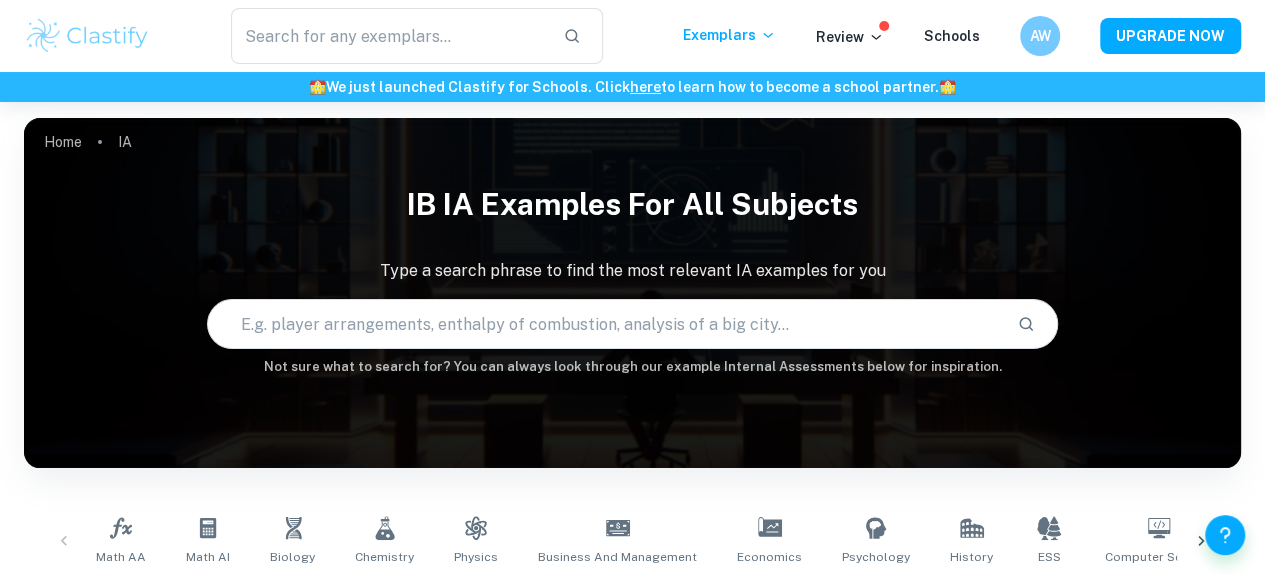 click at bounding box center [605, 324] 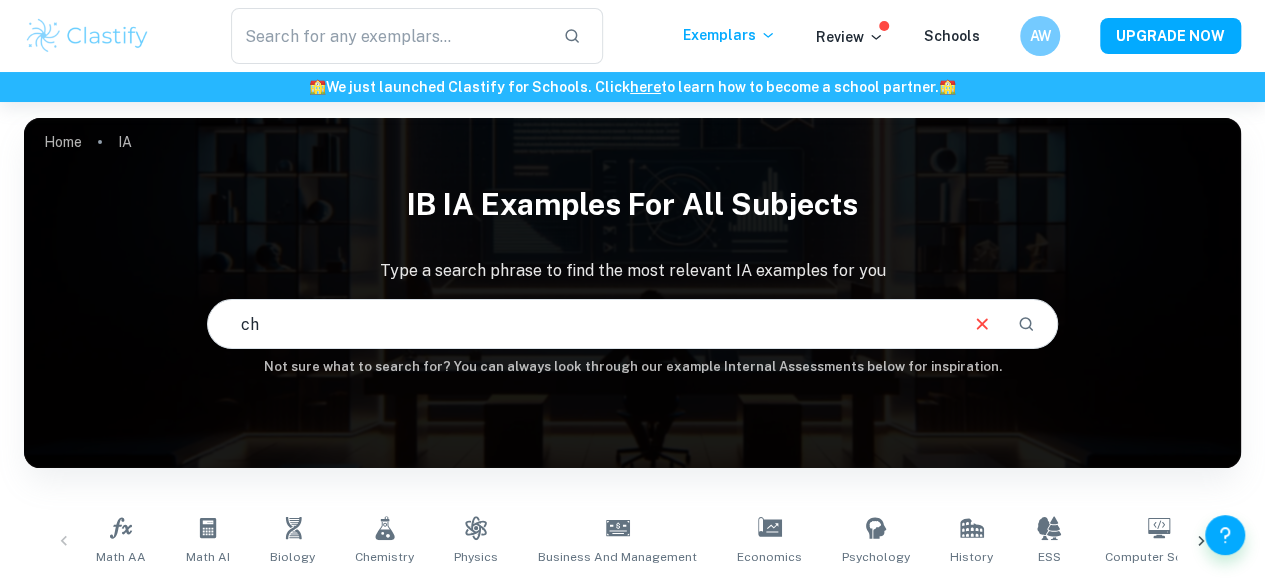 type on "c" 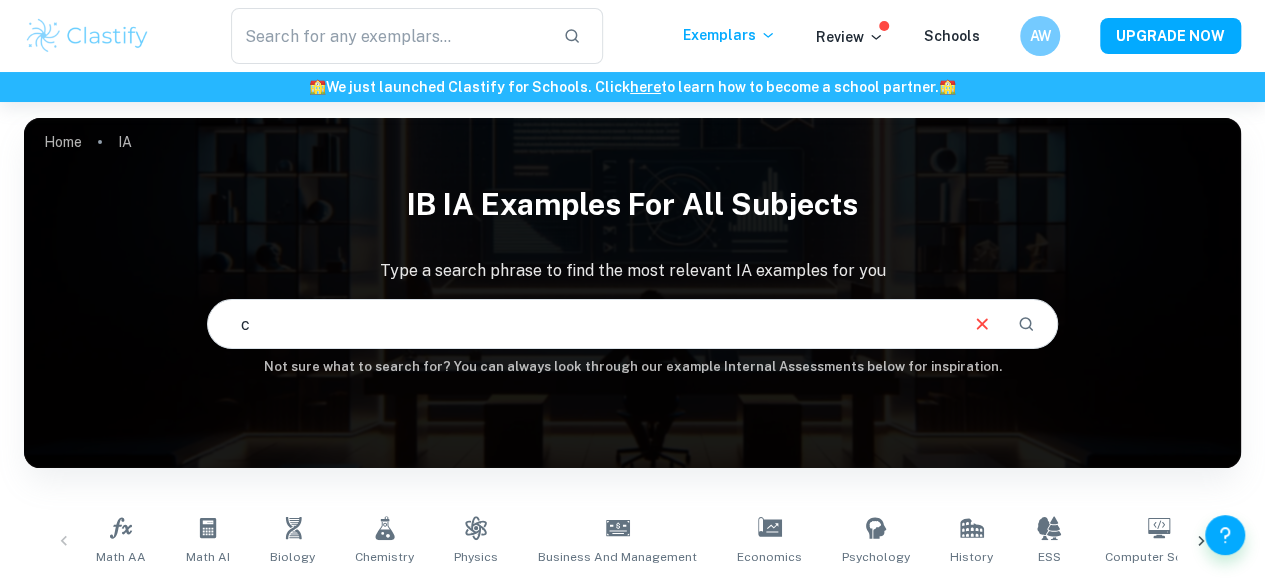 type 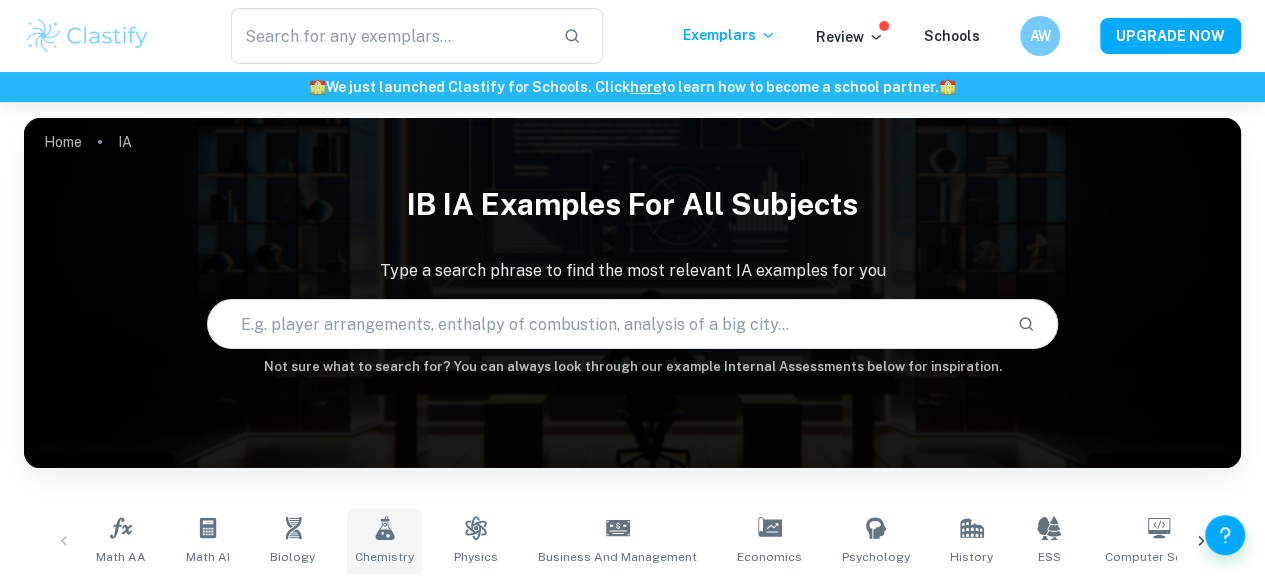 click on "Chemistry" at bounding box center [384, 541] 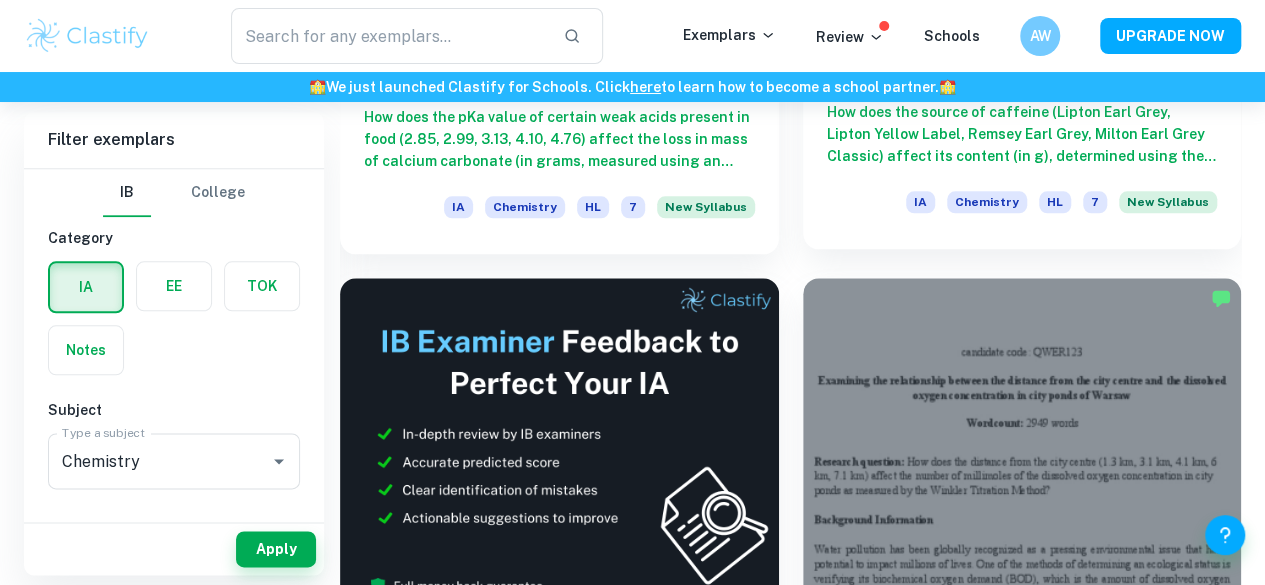 scroll, scrollTop: 996, scrollLeft: 0, axis: vertical 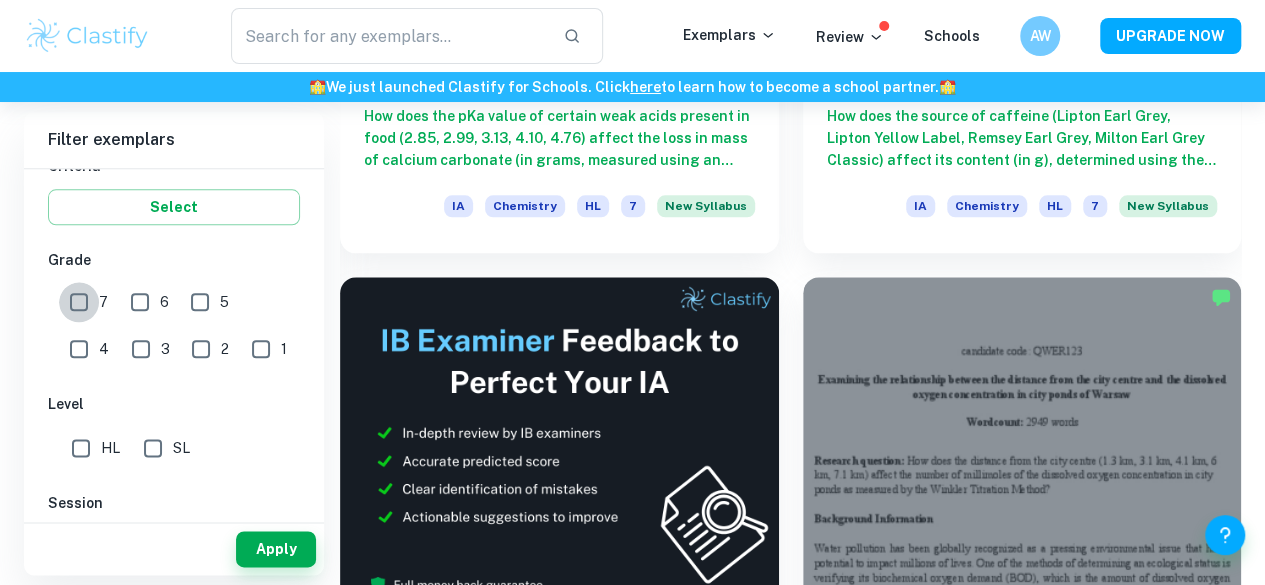 click on "7" at bounding box center (79, 302) 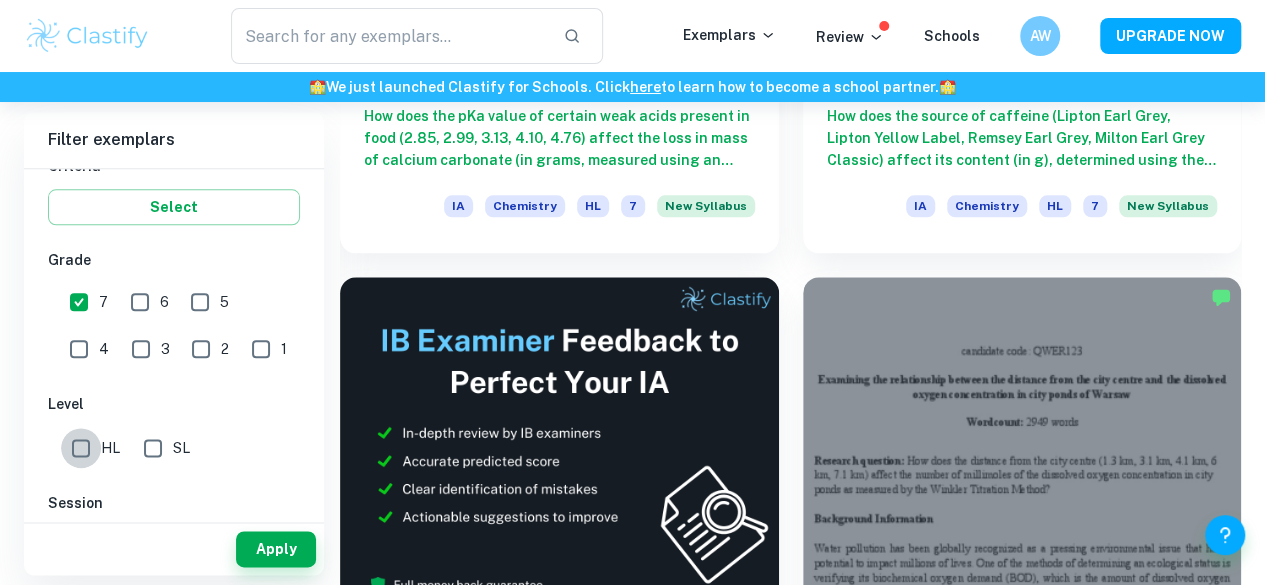 click on "HL" at bounding box center [81, 448] 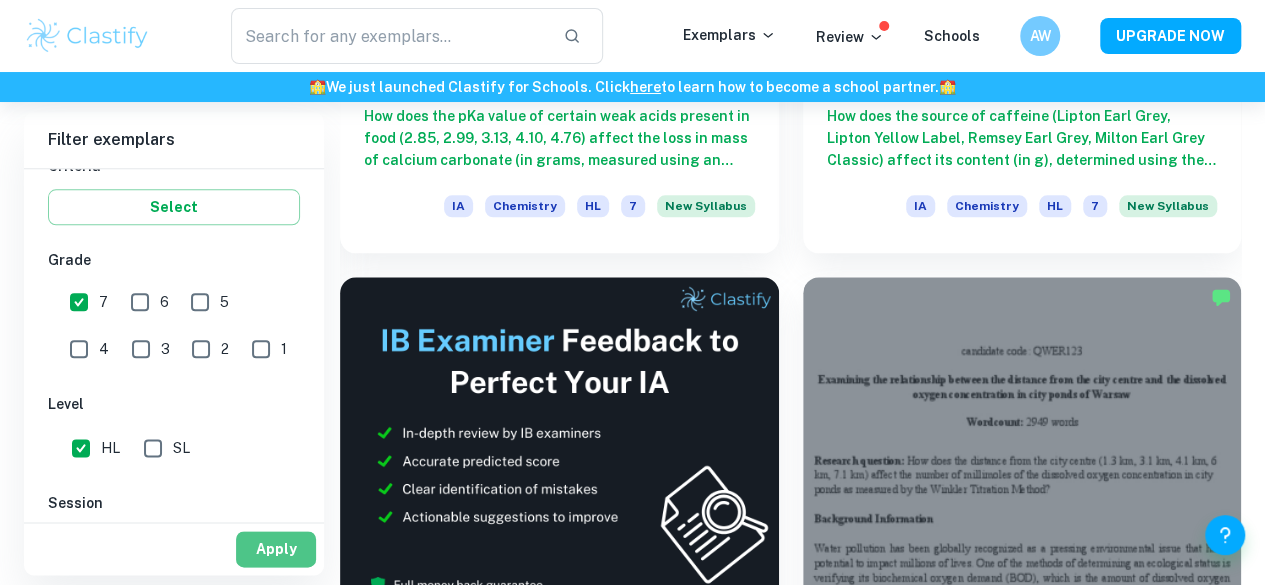 click on "Apply" at bounding box center (276, 549) 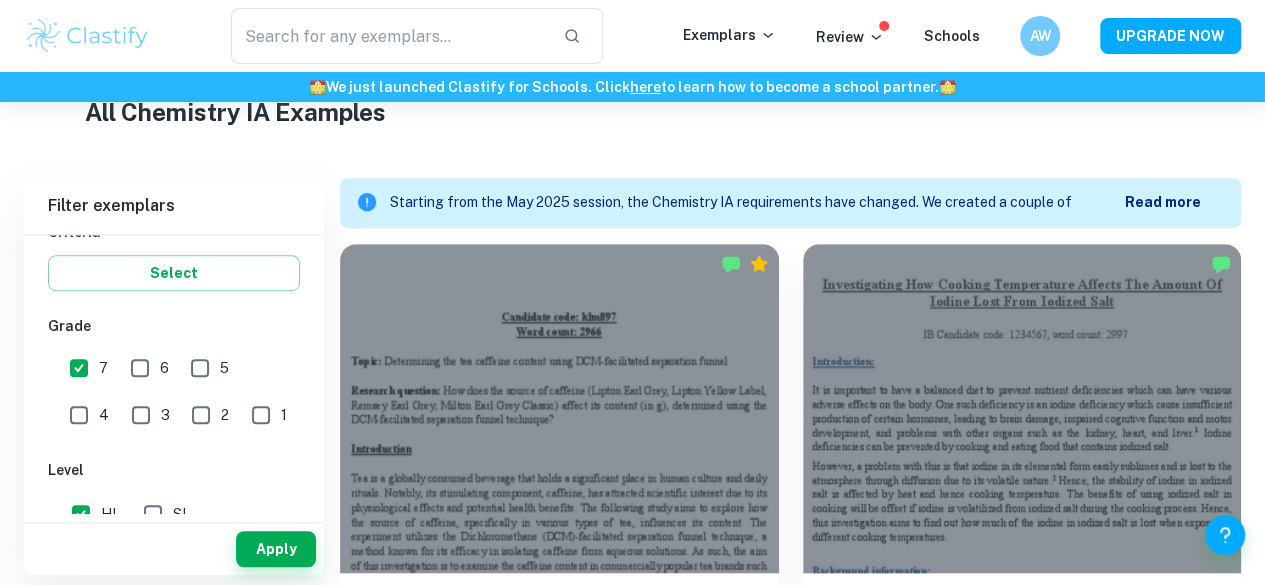 scroll, scrollTop: 520, scrollLeft: 0, axis: vertical 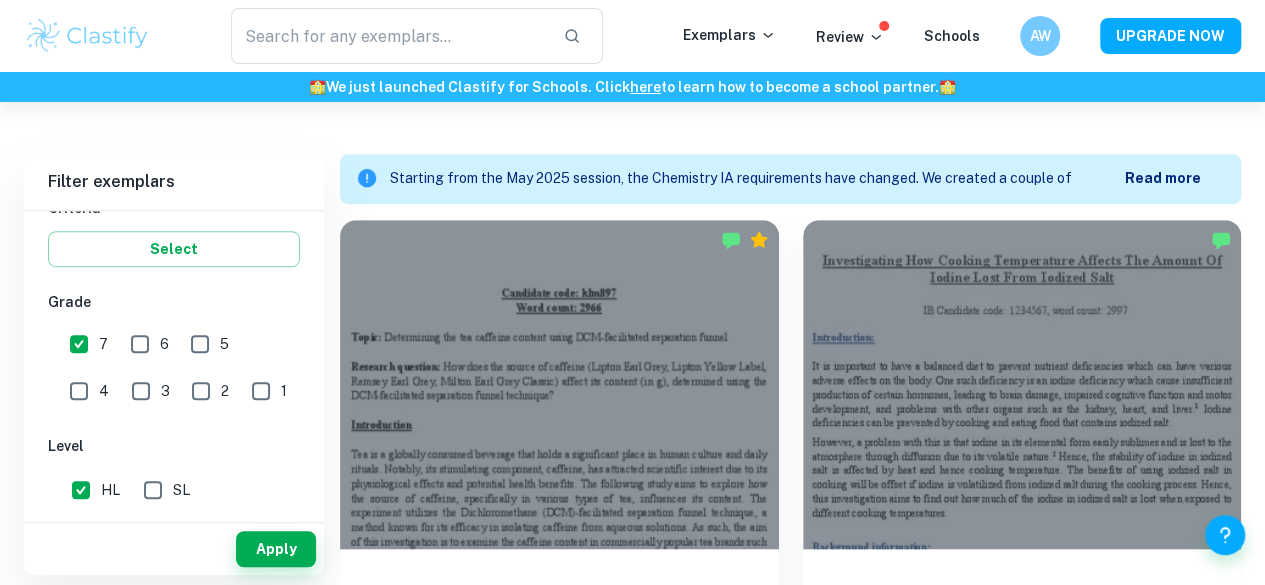 click on "Read more" at bounding box center (1163, 178) 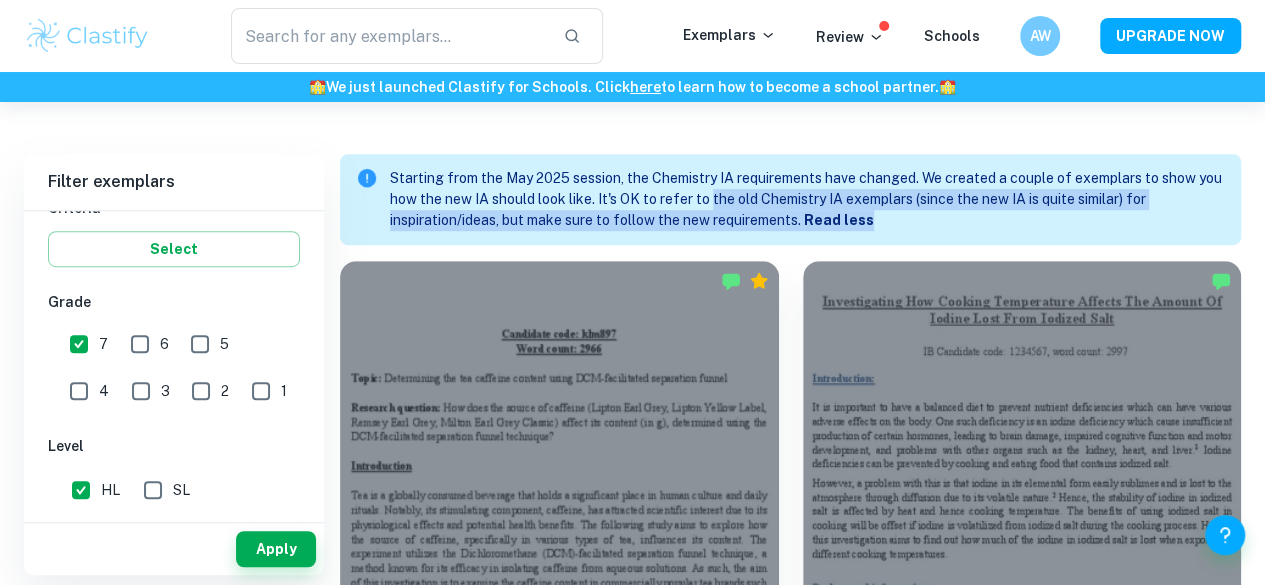 drag, startPoint x: 738, startPoint y: 205, endPoint x: 1032, endPoint y: 219, distance: 294.33313 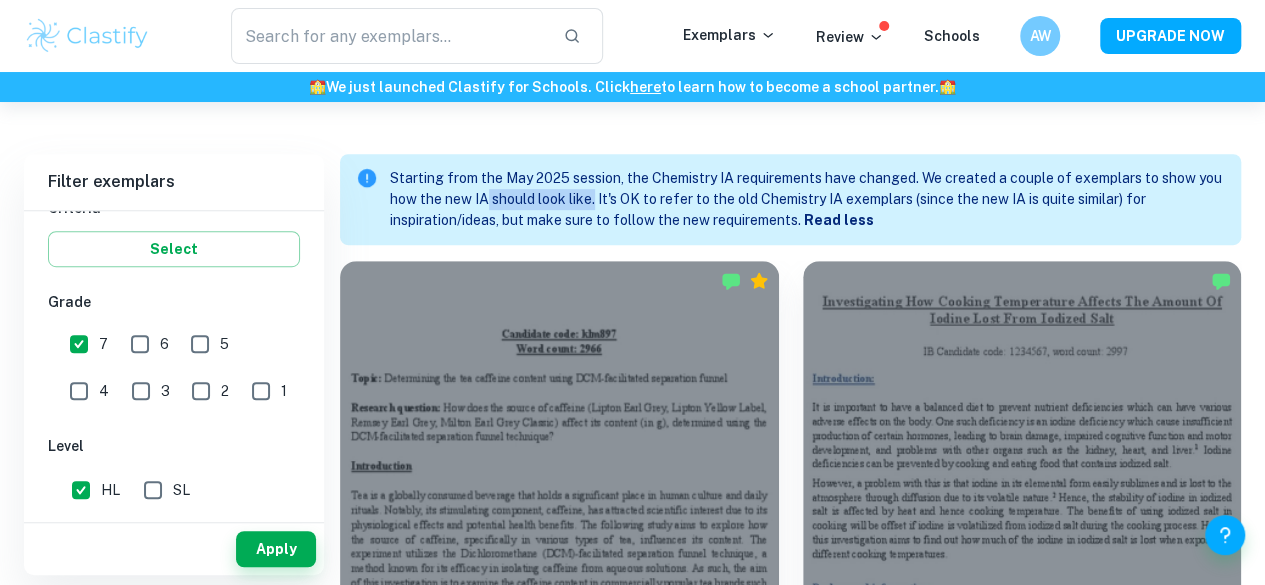 drag, startPoint x: 517, startPoint y: 194, endPoint x: 623, endPoint y: 198, distance: 106.07545 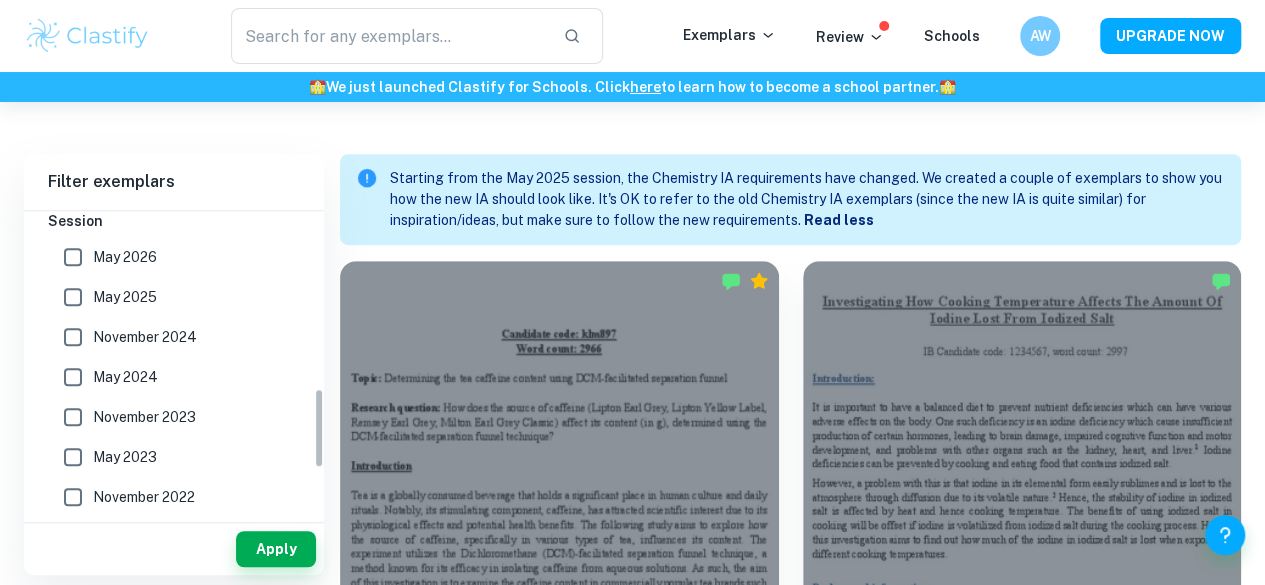 scroll, scrollTop: 692, scrollLeft: 0, axis: vertical 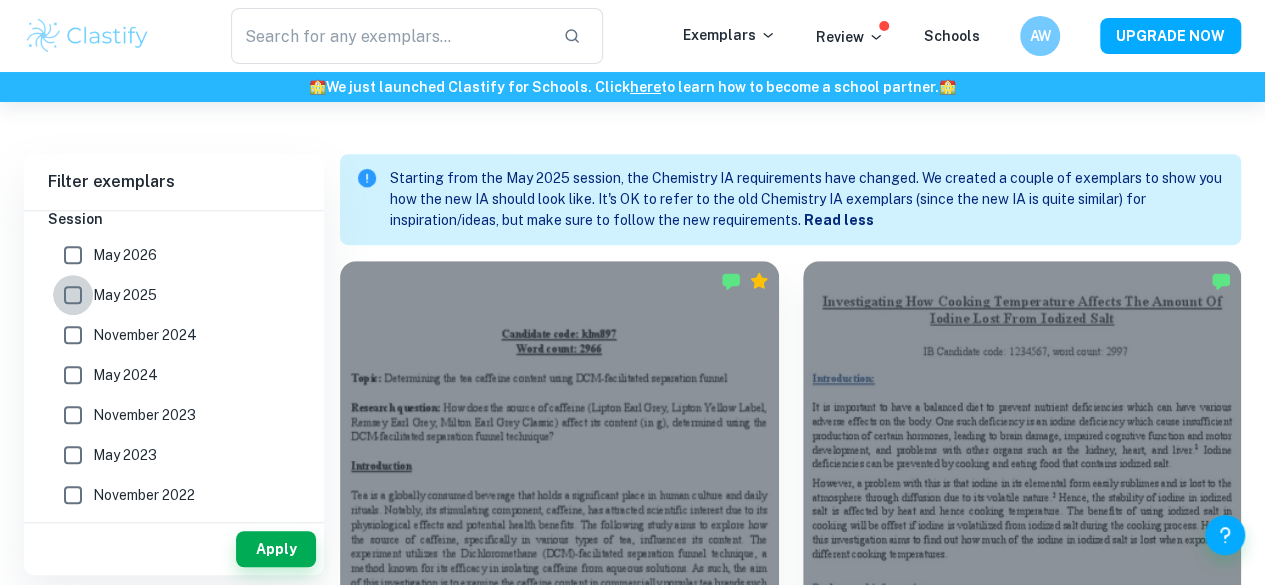 click on "May 2025" at bounding box center (73, 295) 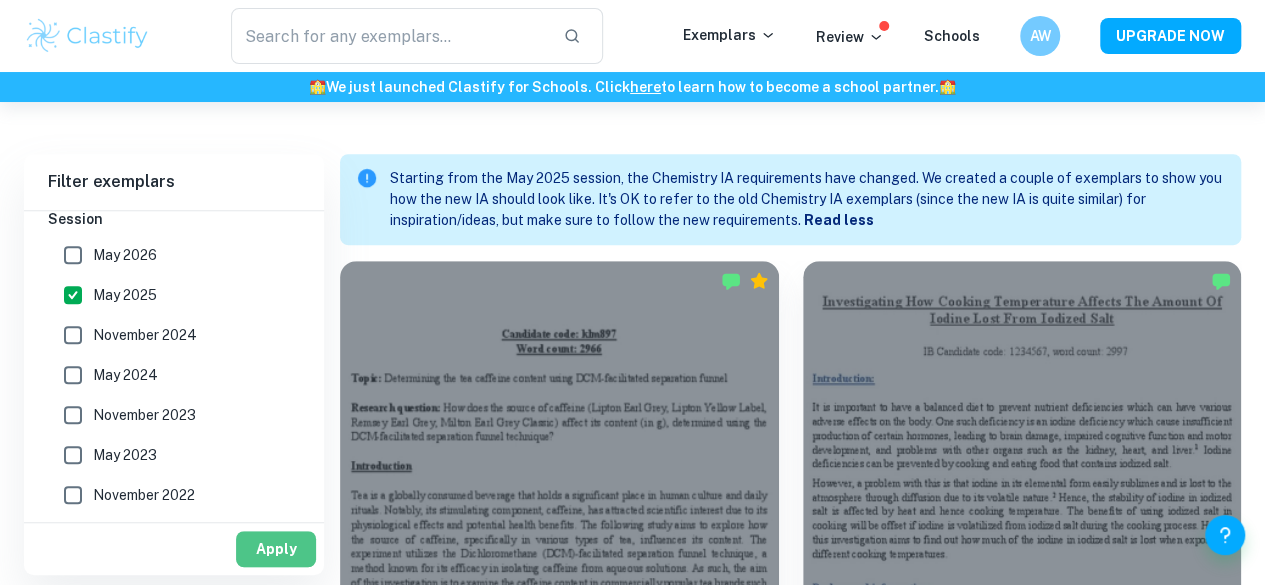 click on "Apply" at bounding box center [276, 549] 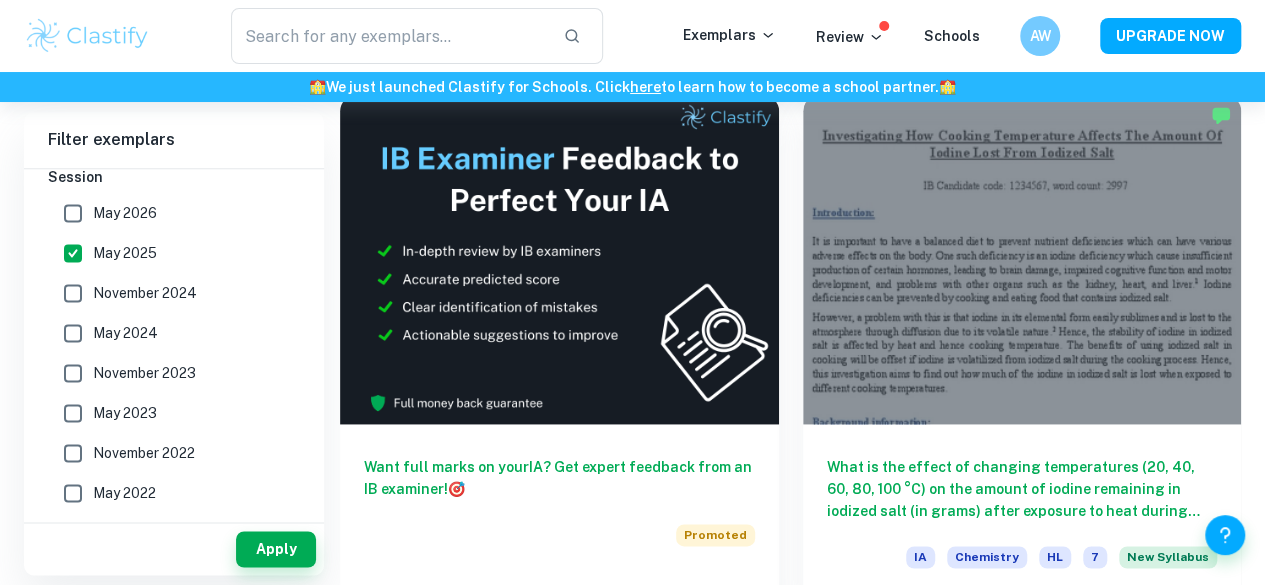 scroll, scrollTop: 1203, scrollLeft: 0, axis: vertical 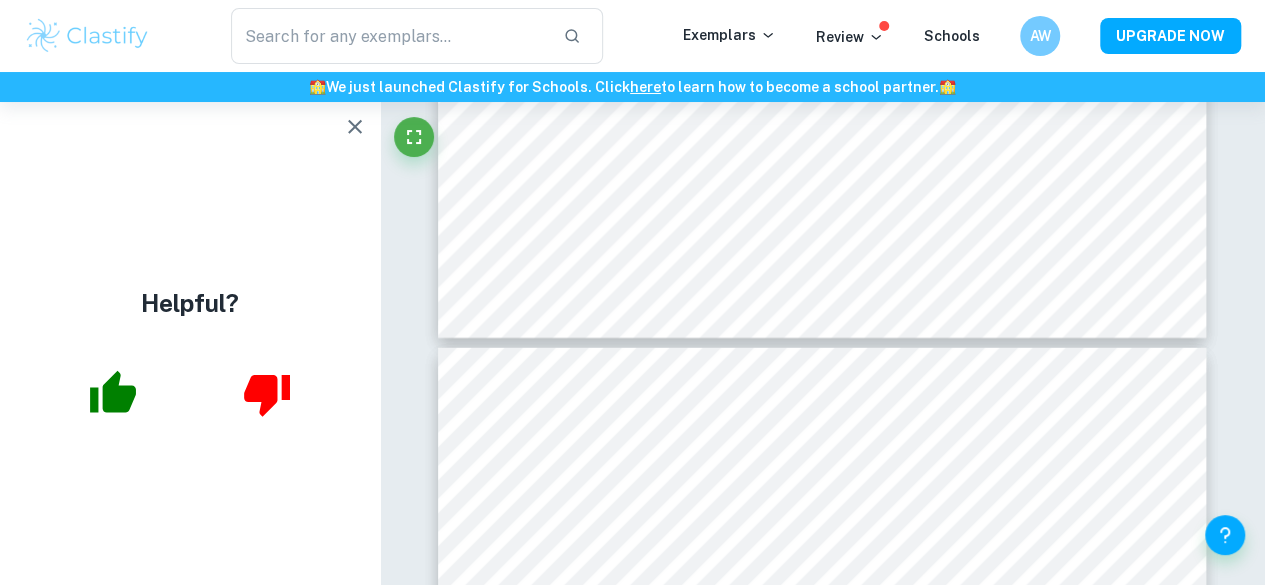 type on "10" 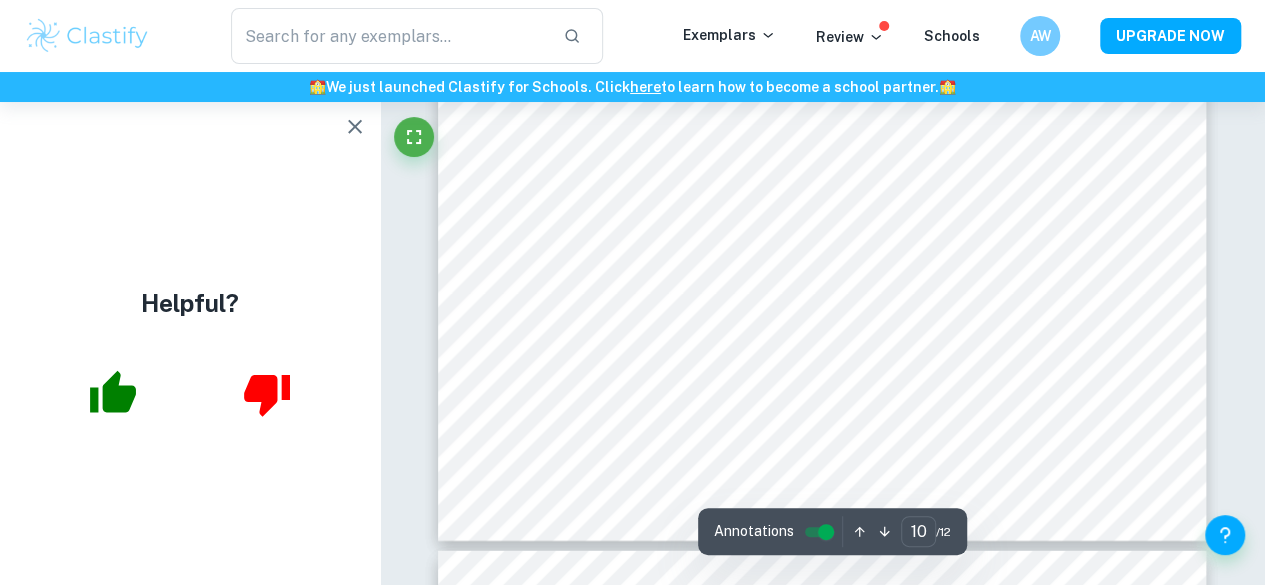 scroll, scrollTop: 9855, scrollLeft: 0, axis: vertical 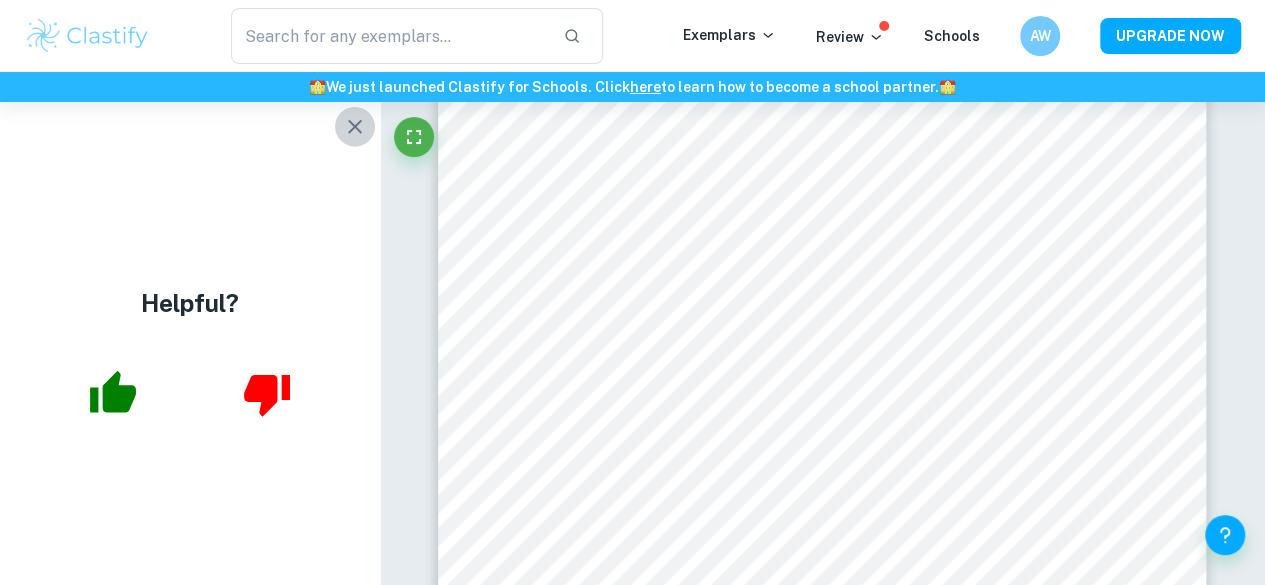 click 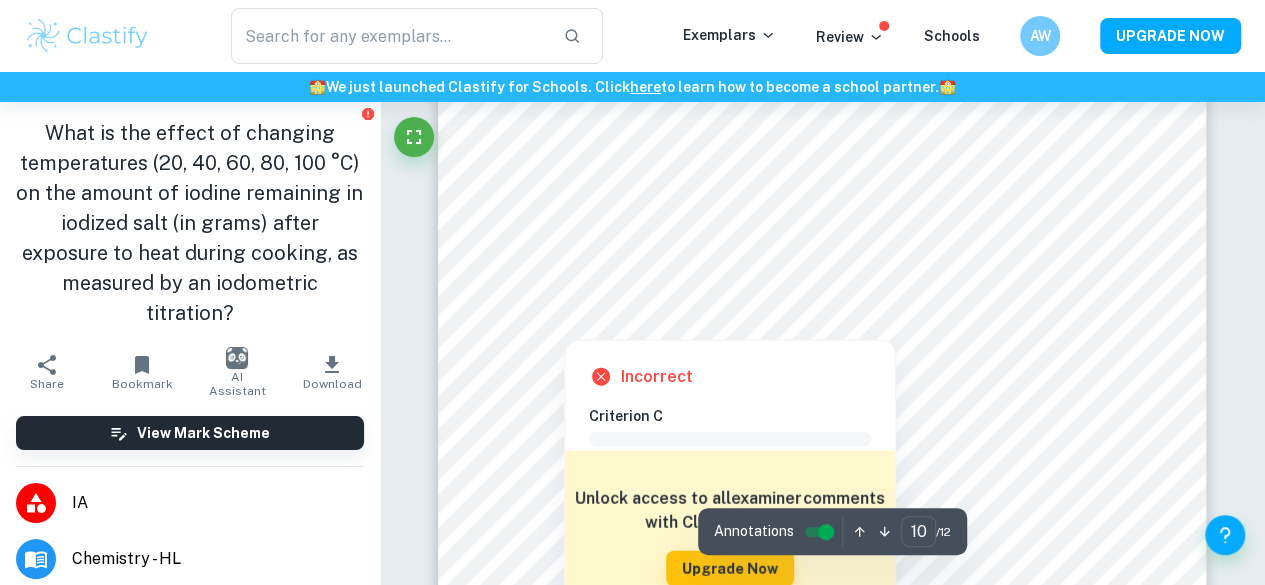 click at bounding box center (563, 326) 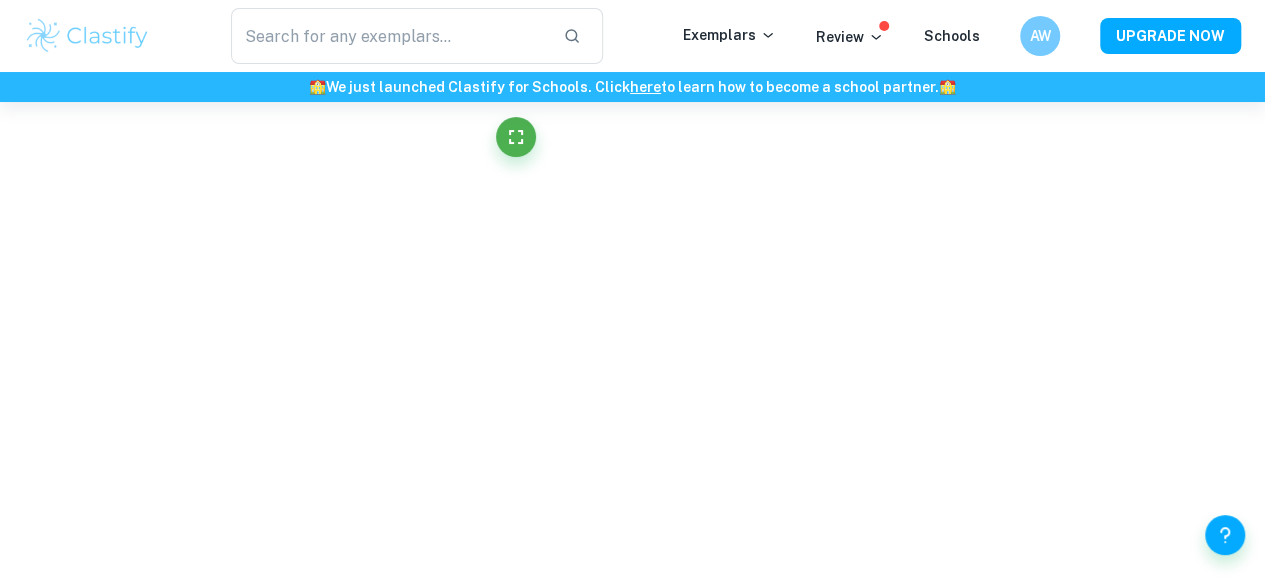 scroll, scrollTop: 5471, scrollLeft: 0, axis: vertical 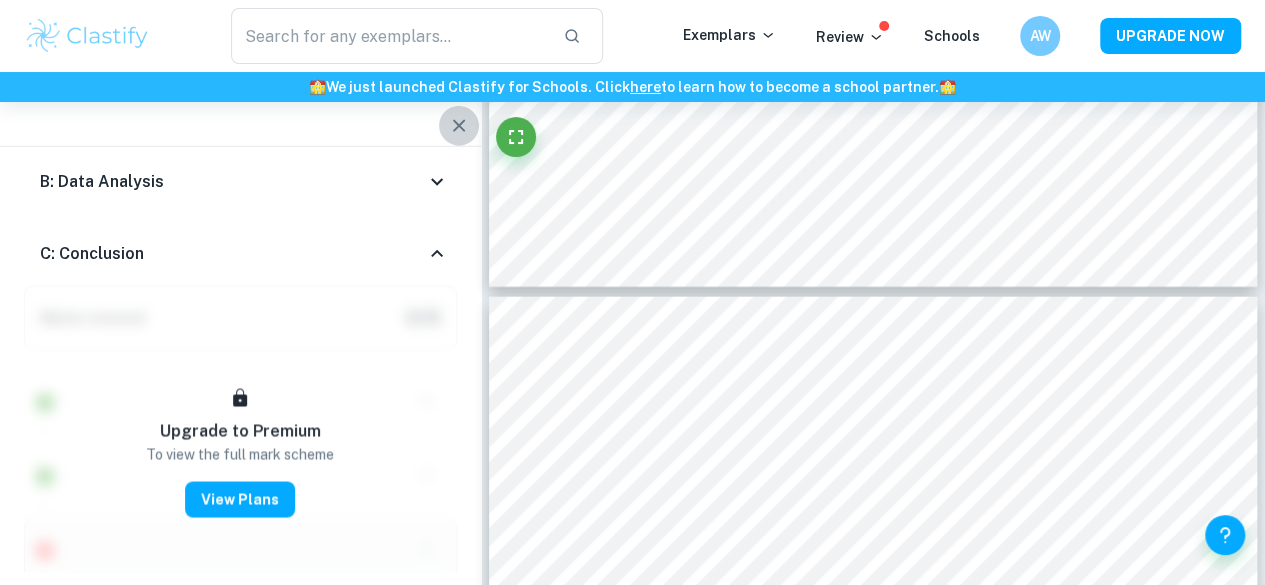 click 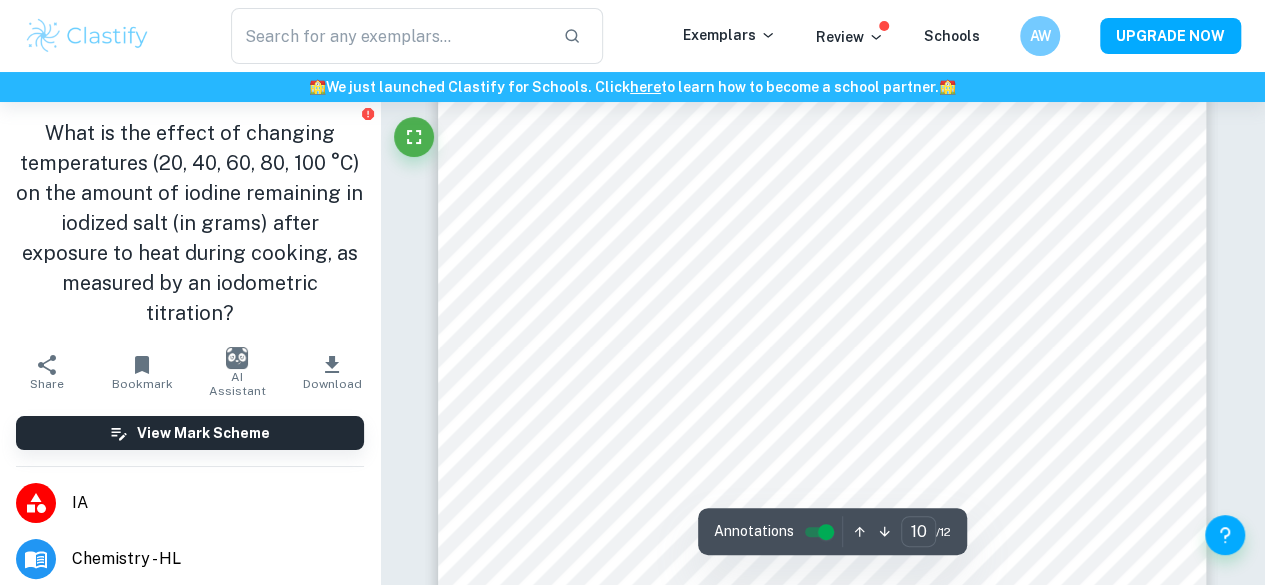 scroll, scrollTop: 9309, scrollLeft: 0, axis: vertical 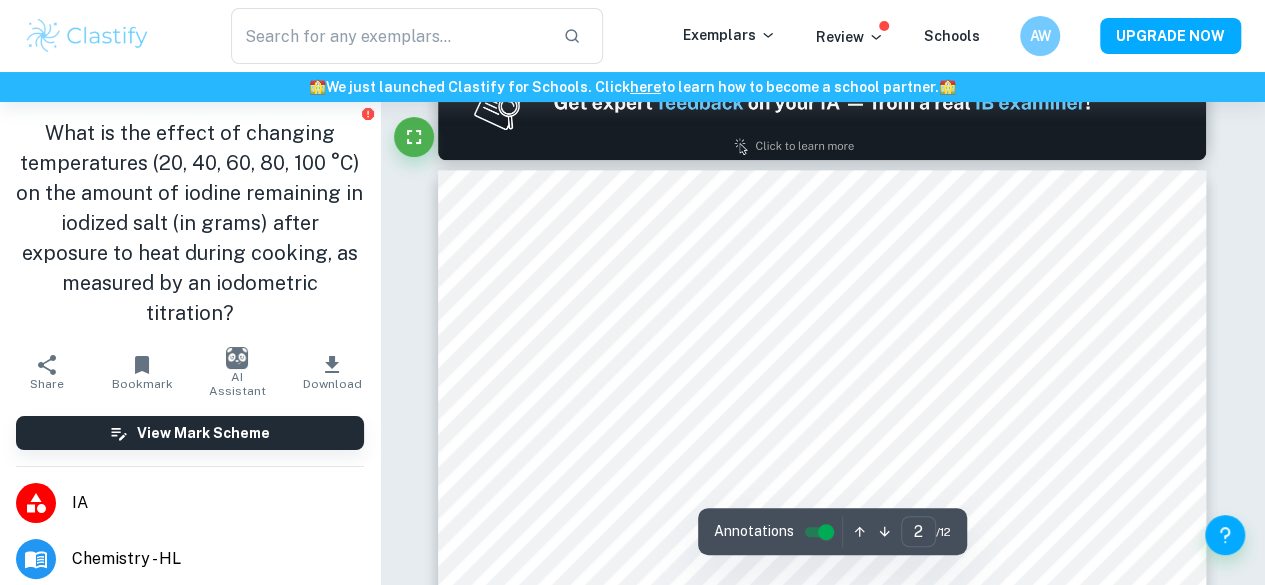 type on "1" 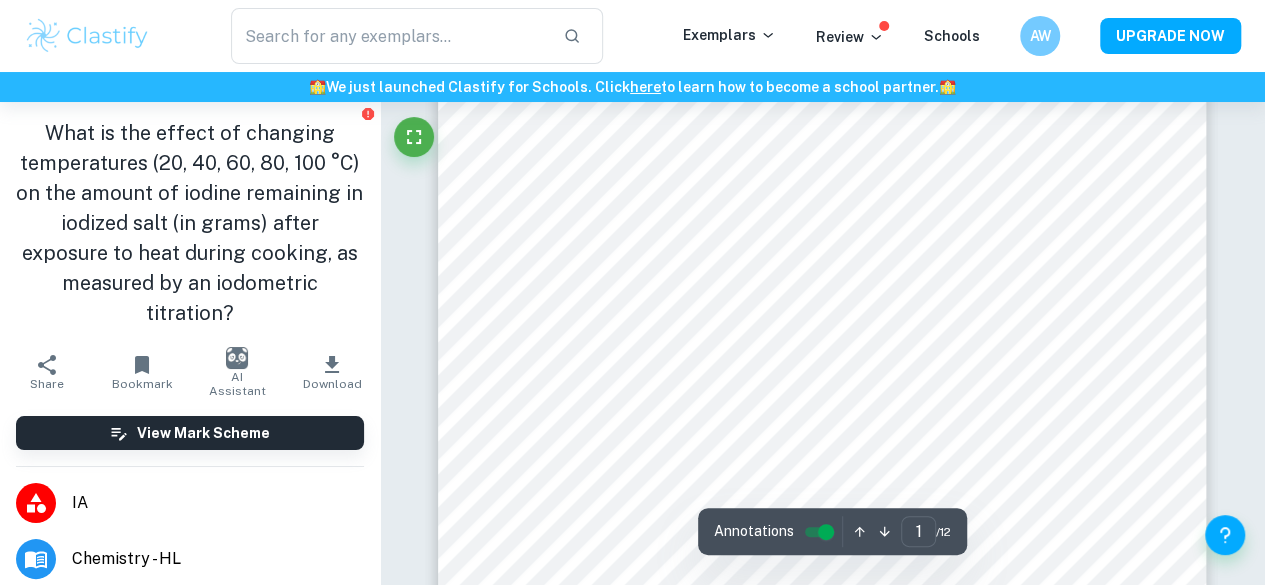 scroll, scrollTop: 0, scrollLeft: 0, axis: both 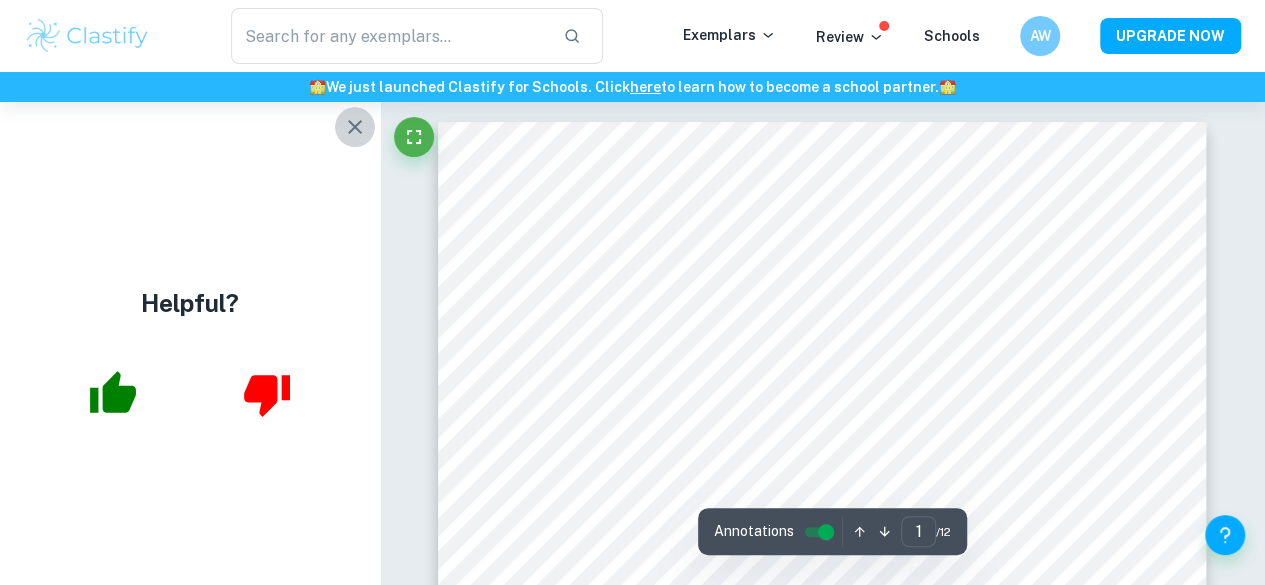 click 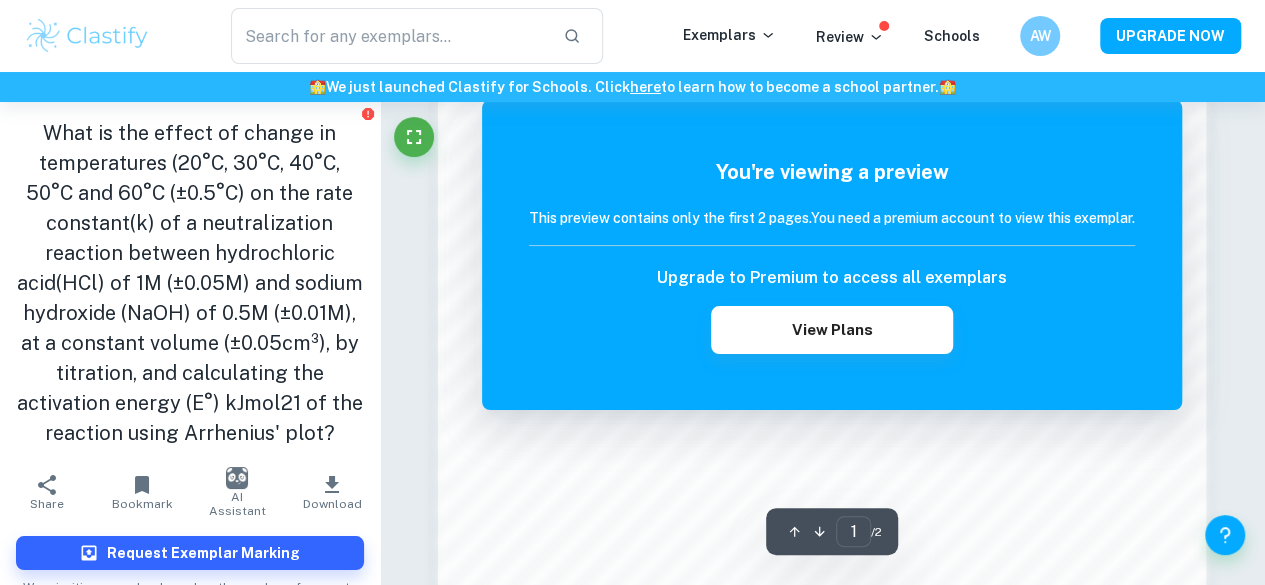 scroll, scrollTop: 1252, scrollLeft: 0, axis: vertical 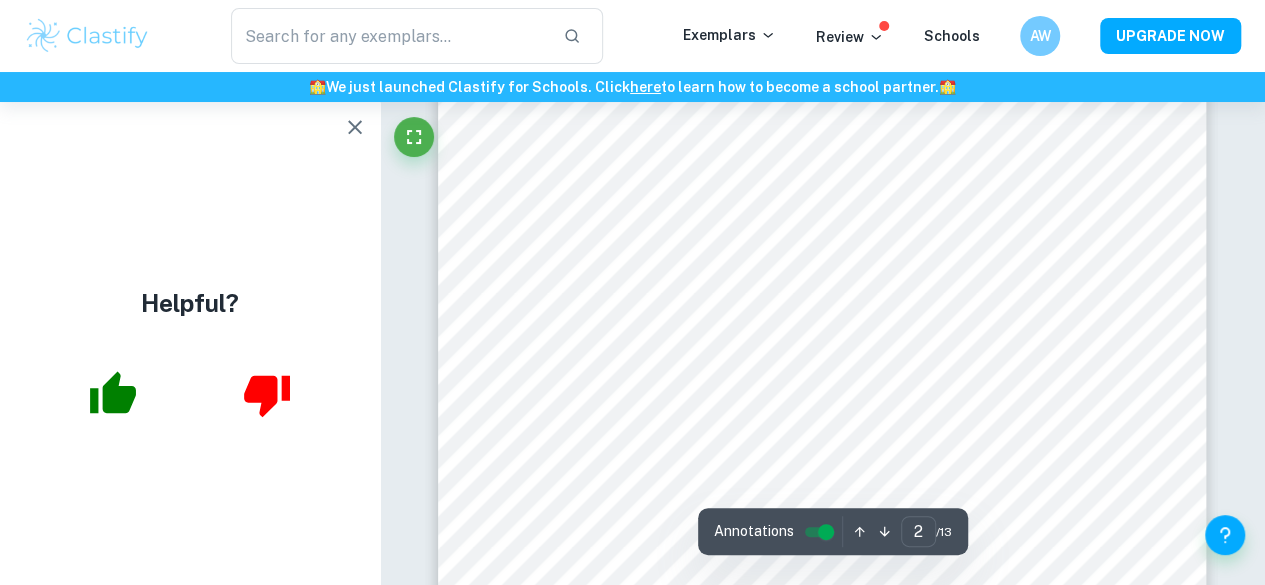 type on "1" 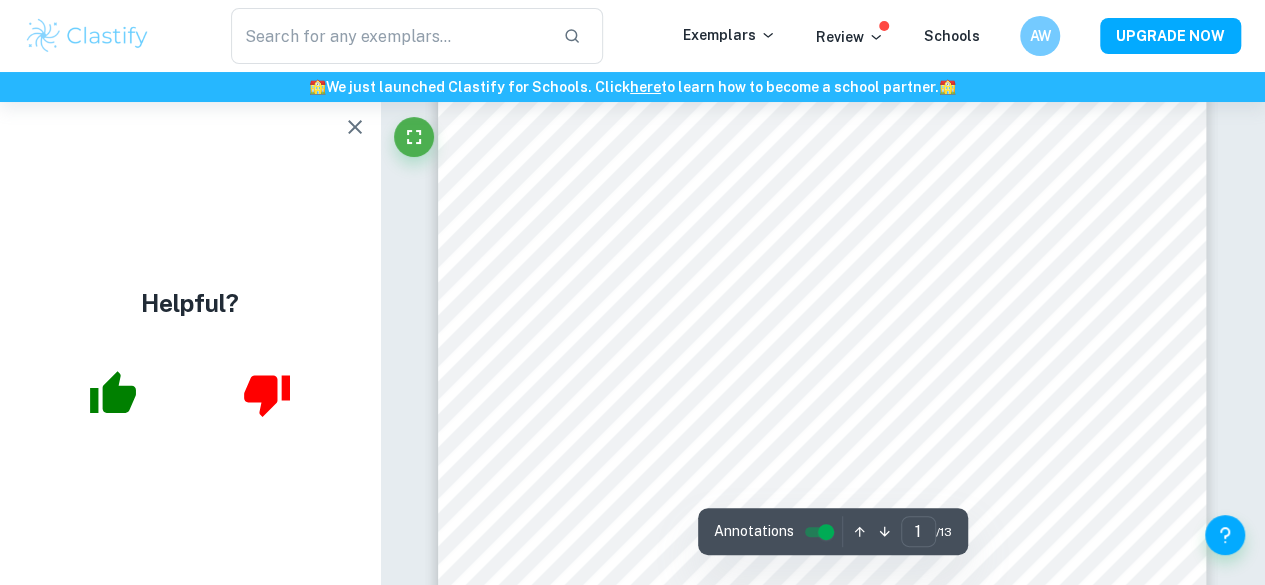 scroll, scrollTop: 0, scrollLeft: 0, axis: both 